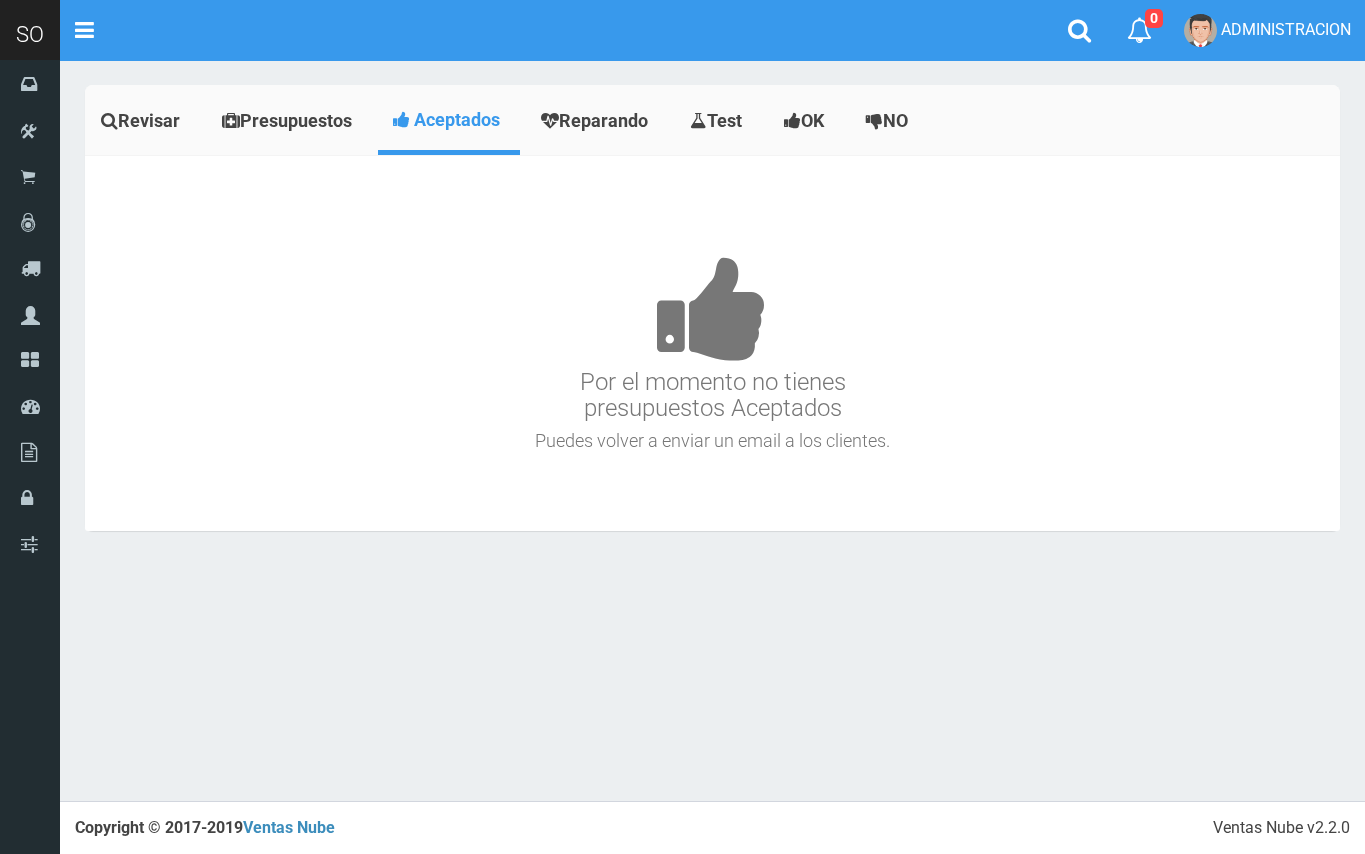 scroll, scrollTop: 0, scrollLeft: 0, axis: both 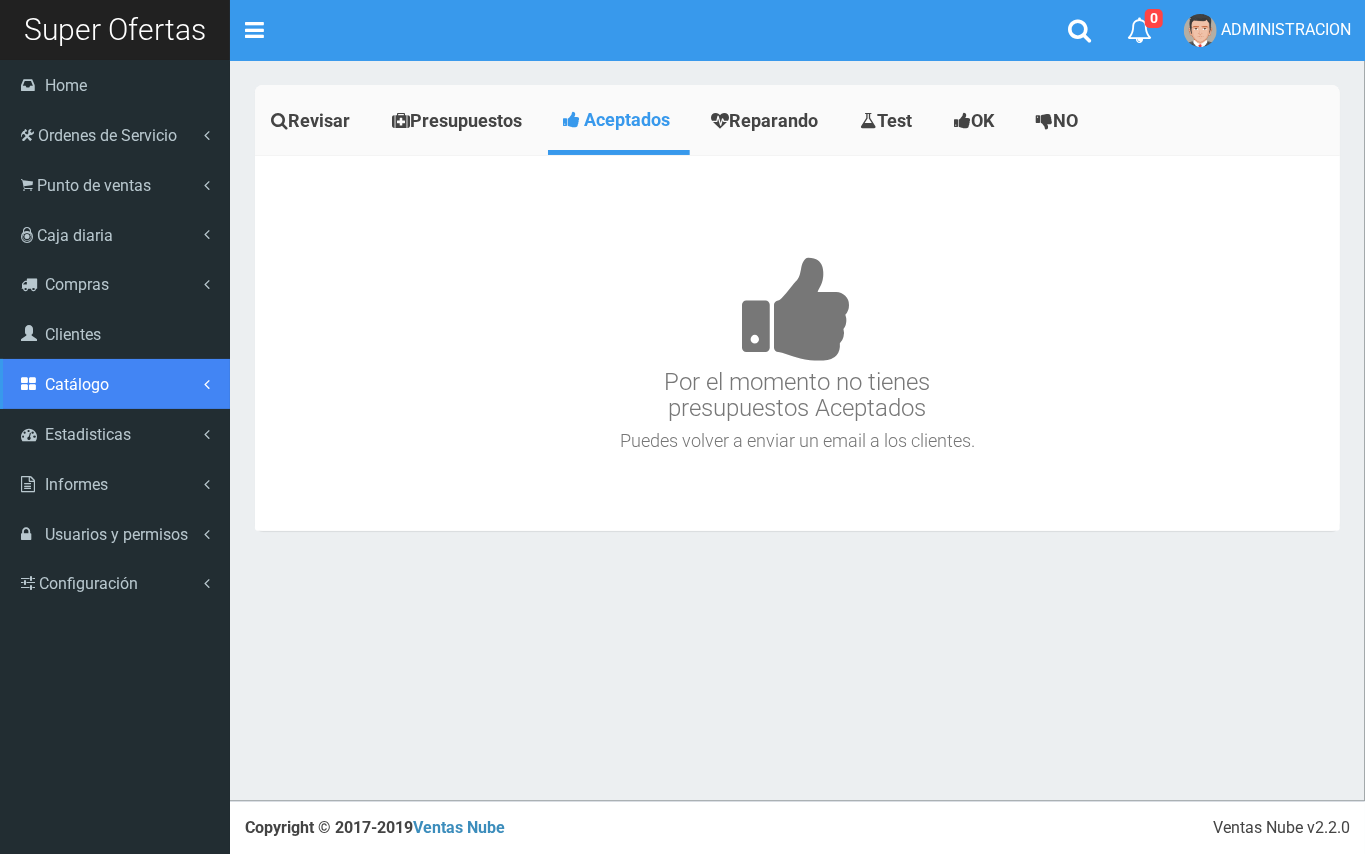 click on "Catálogo" at bounding box center [115, 135] 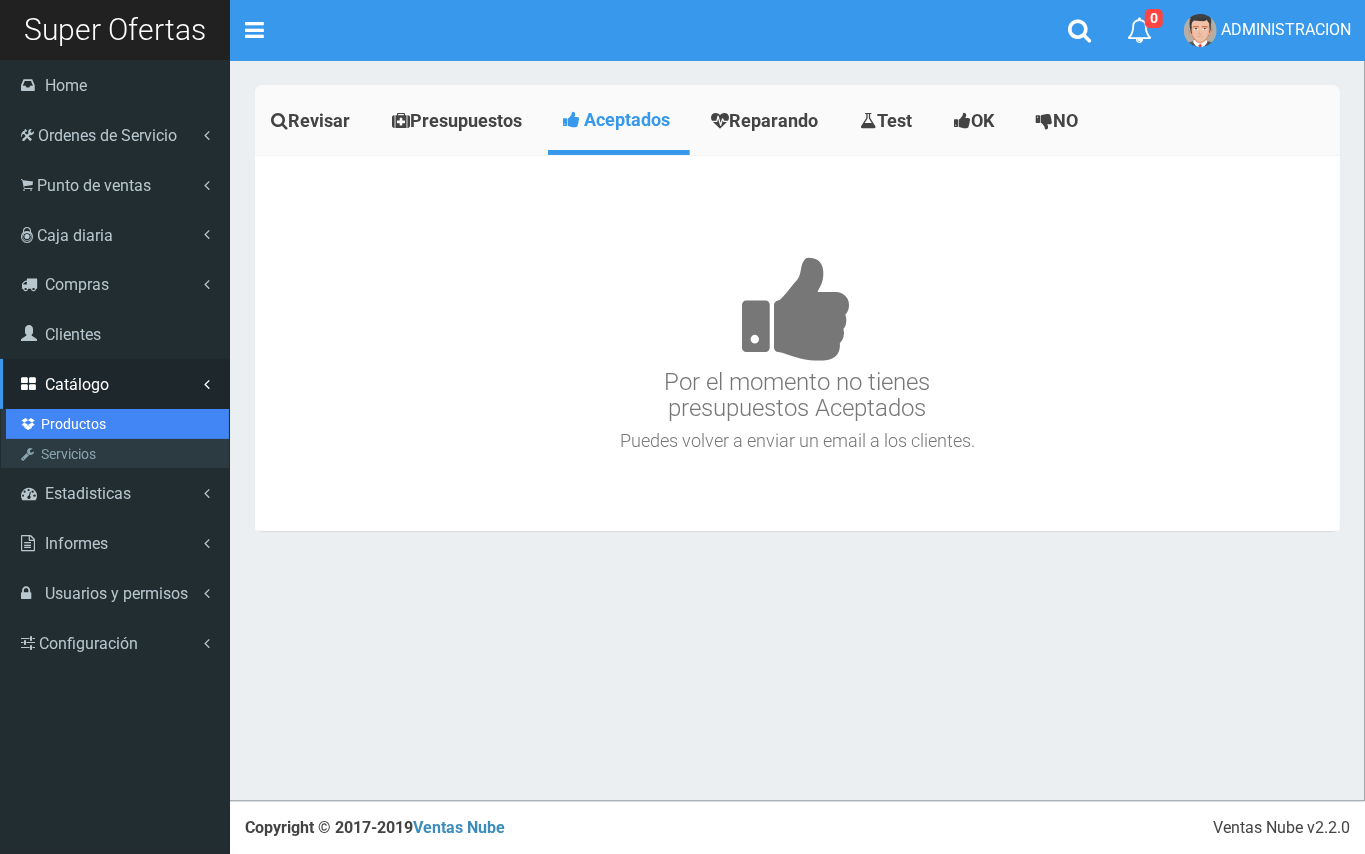 click on "Productos" at bounding box center [117, 424] 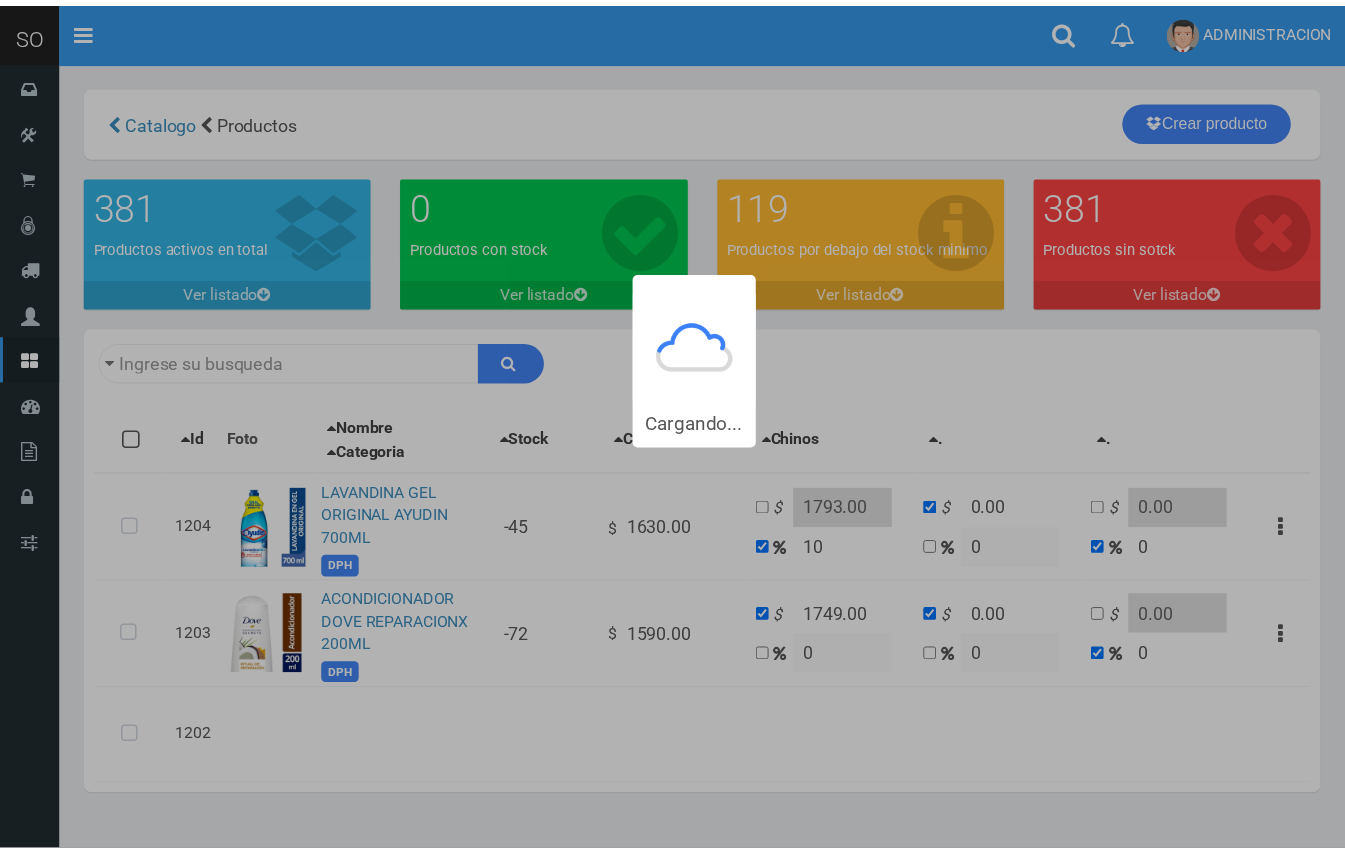 scroll, scrollTop: 0, scrollLeft: 0, axis: both 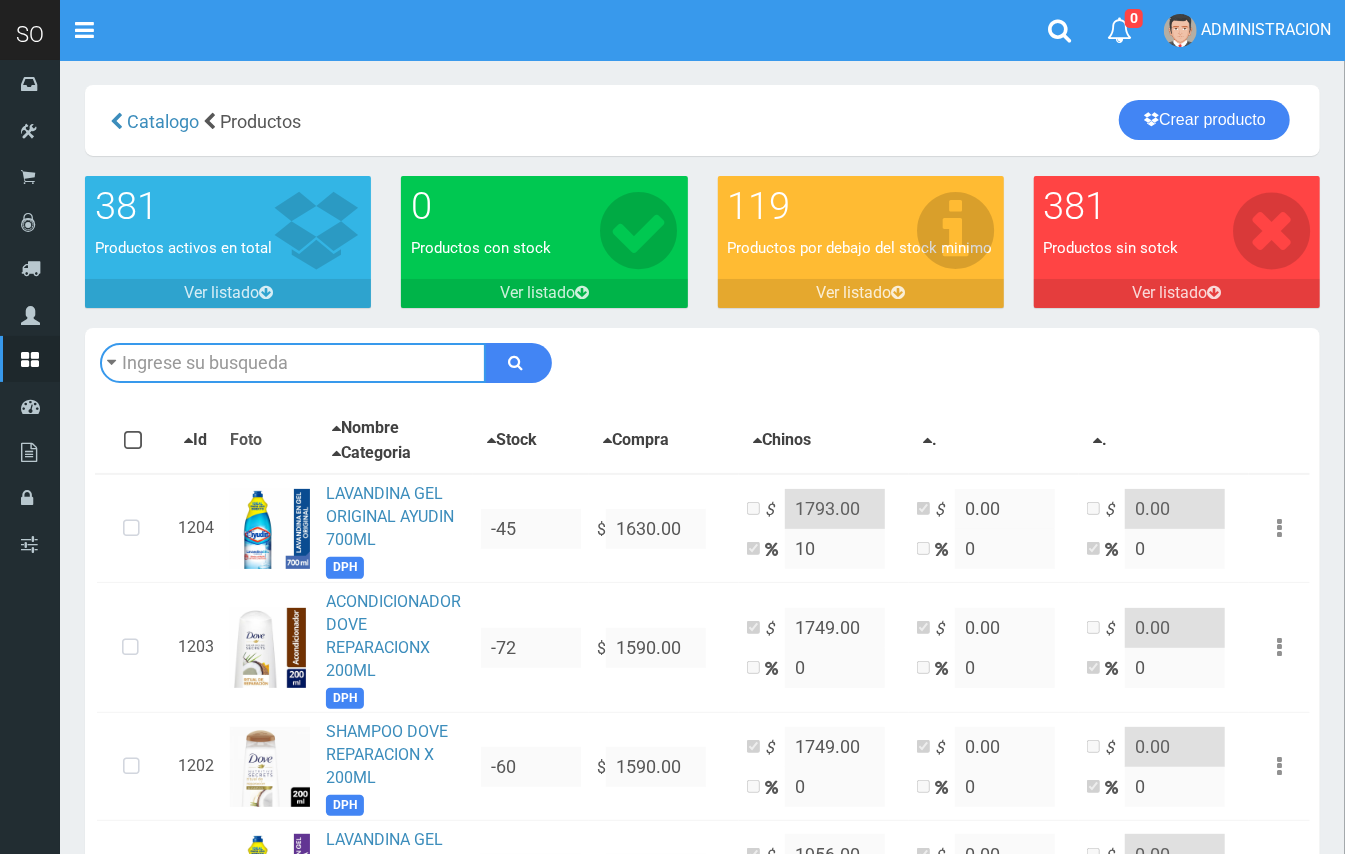 click at bounding box center [293, 363] 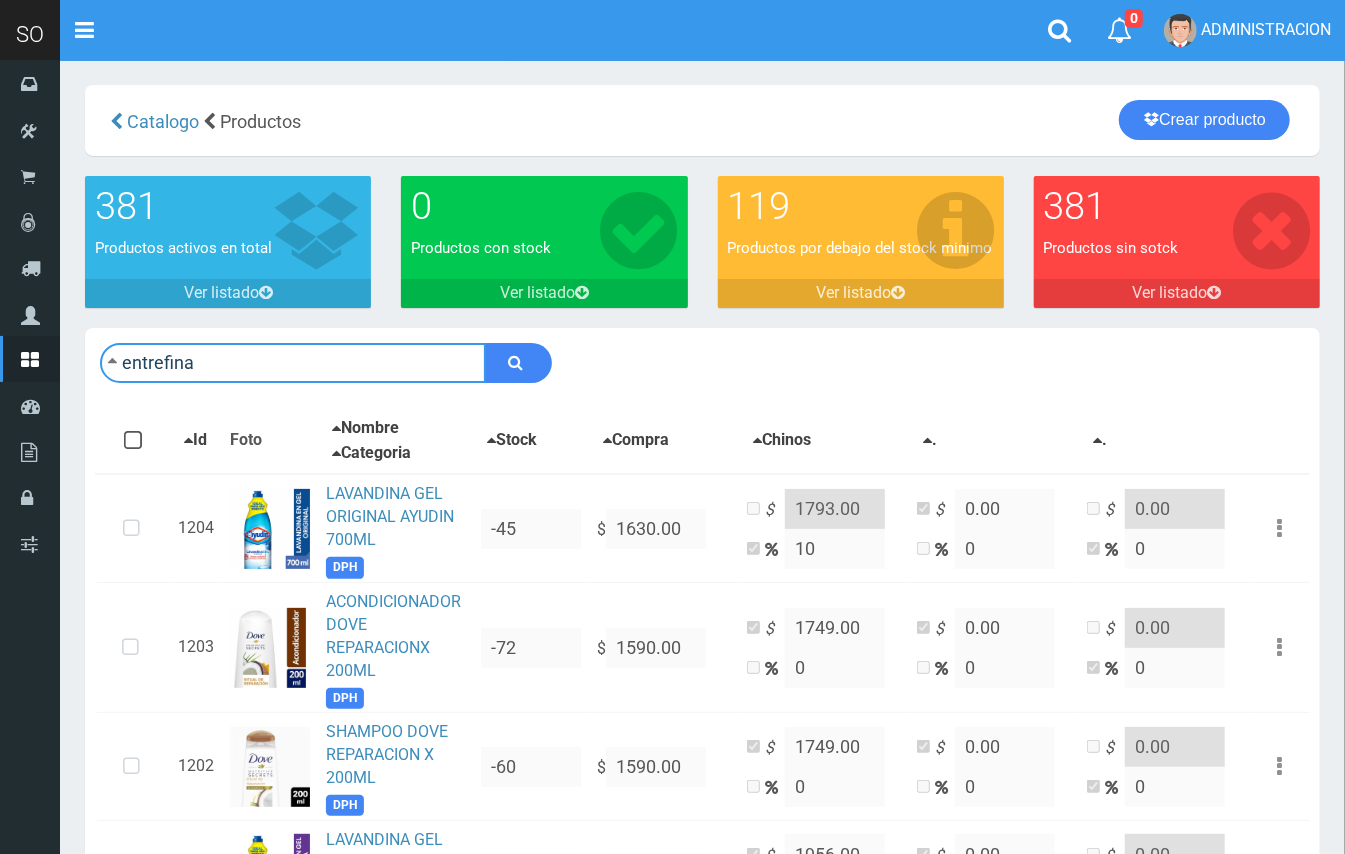 type on "entrefina" 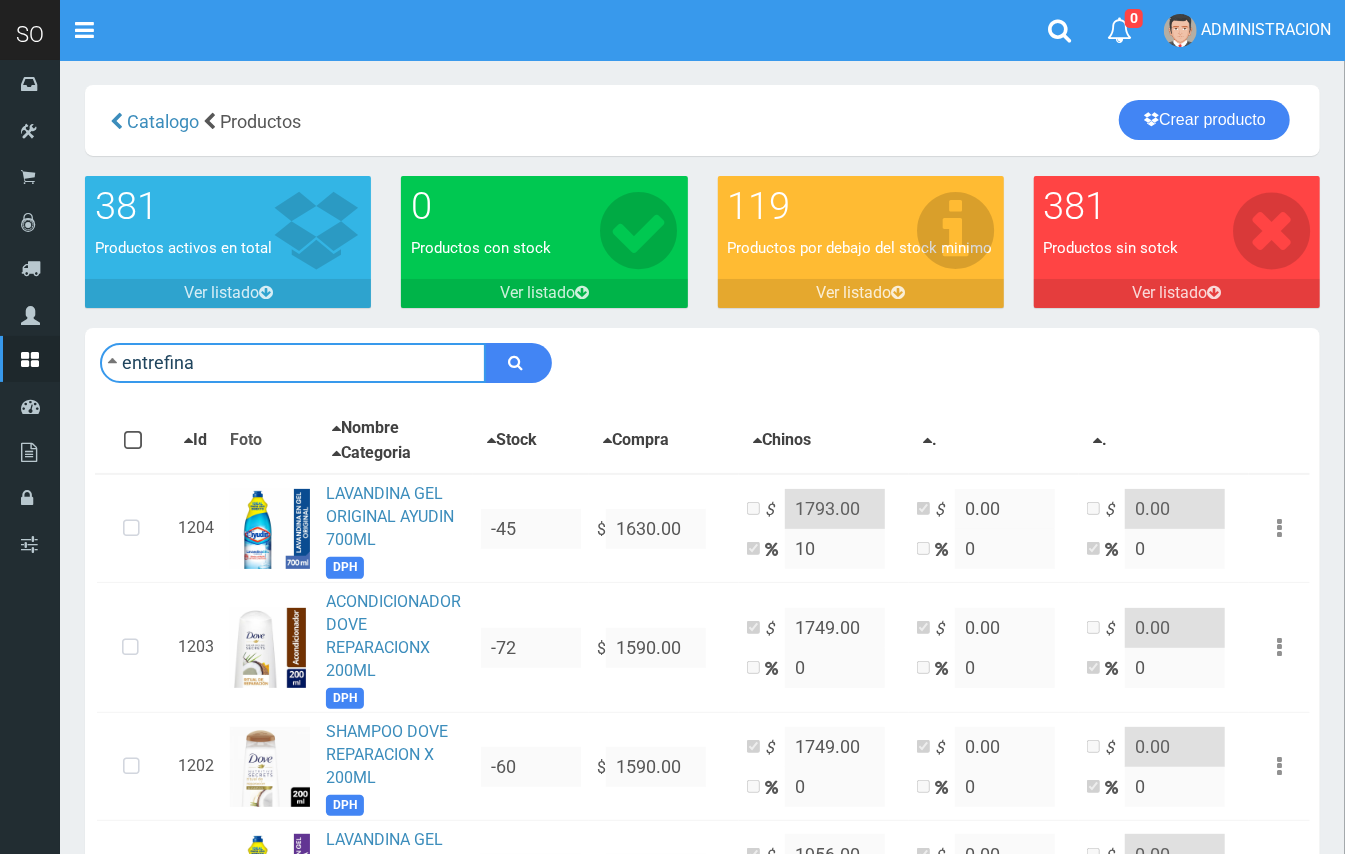click at bounding box center (518, 363) 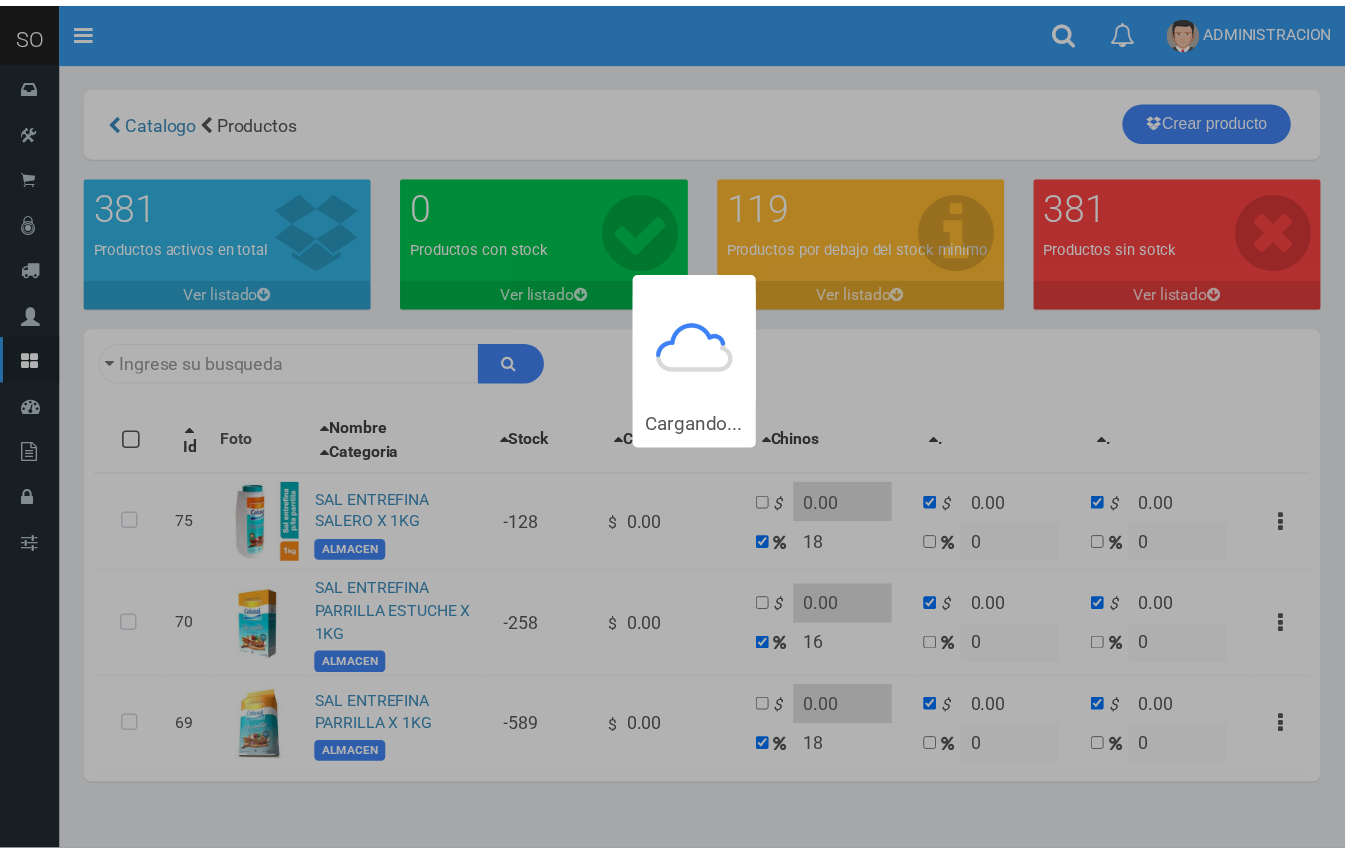 scroll, scrollTop: 0, scrollLeft: 0, axis: both 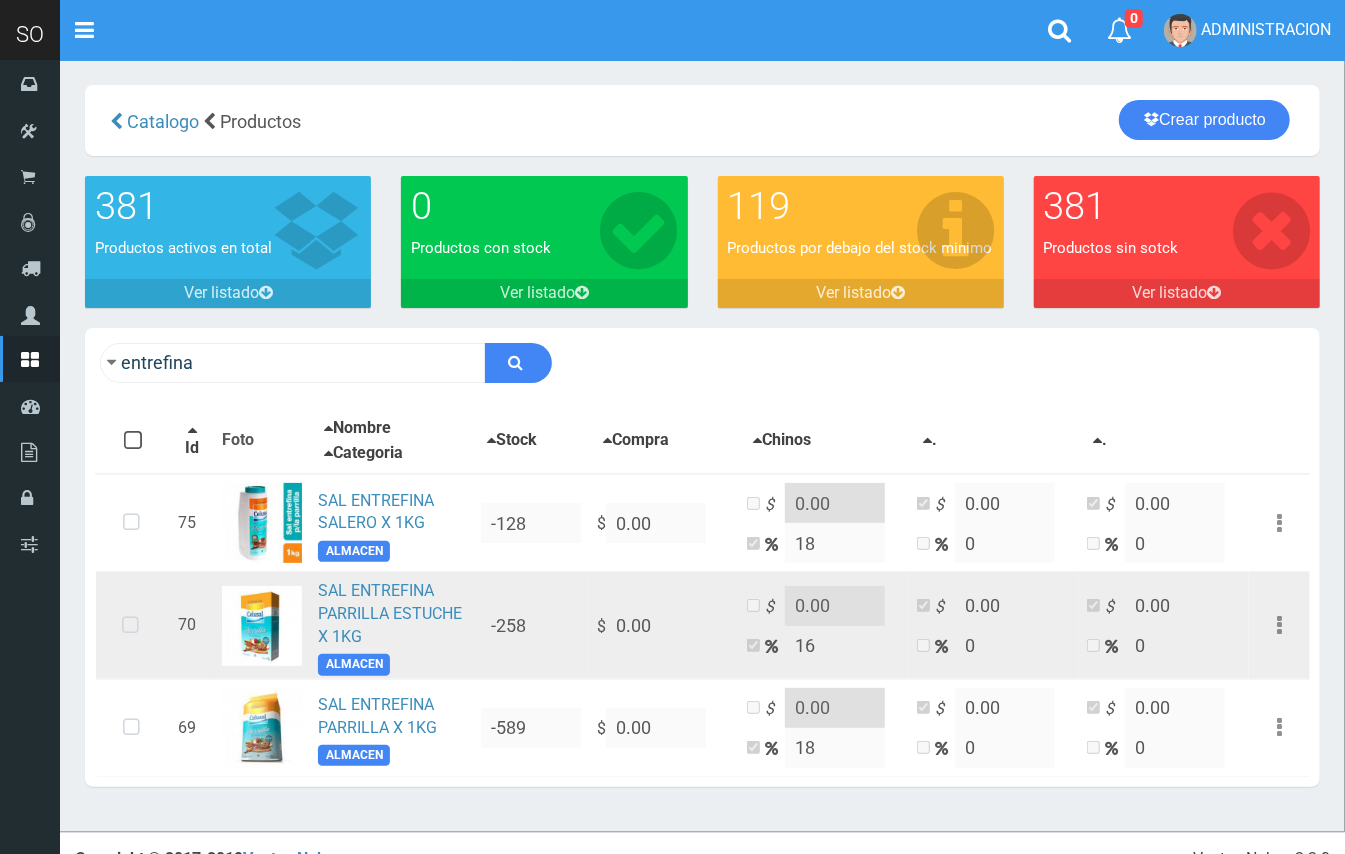 click at bounding box center [131, 523] 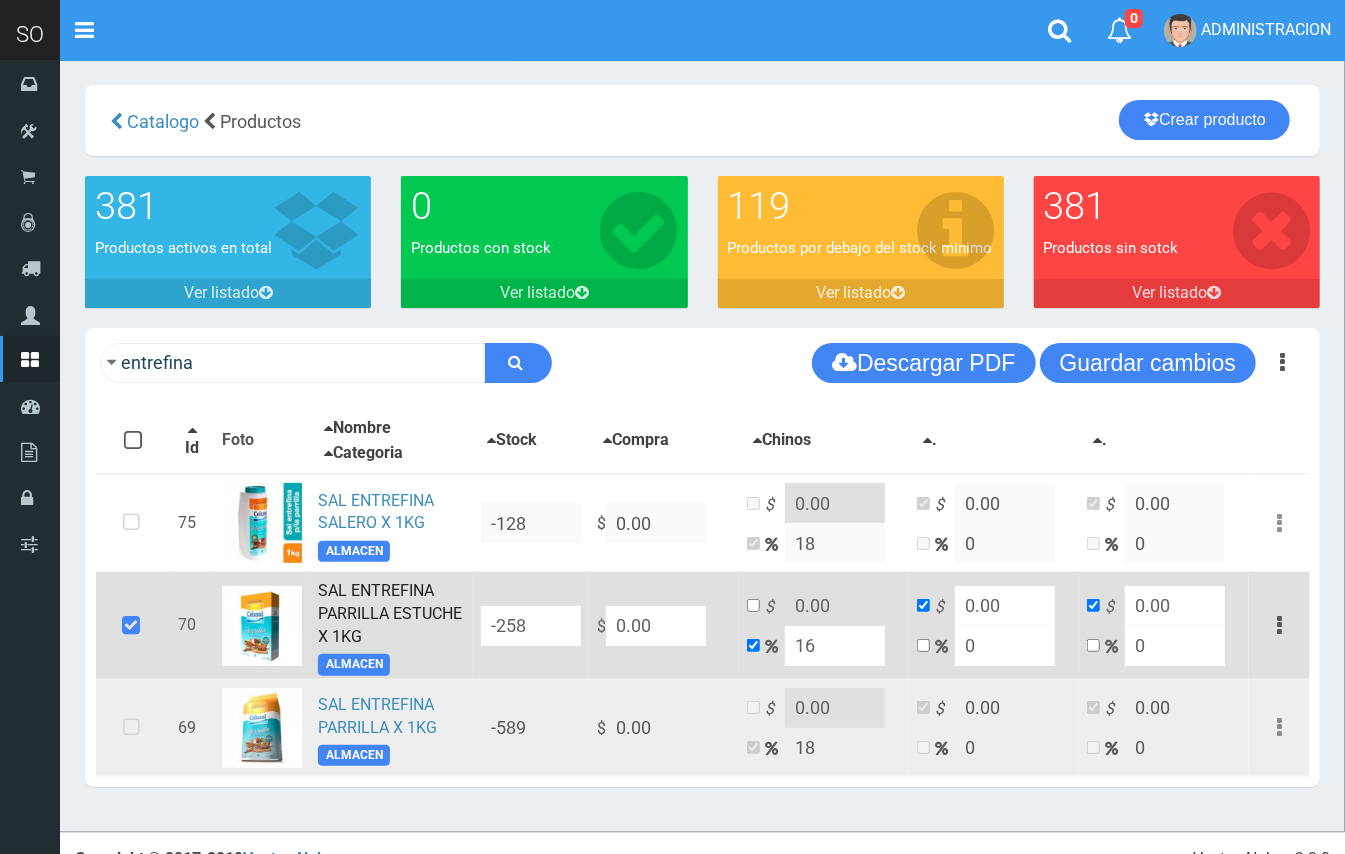 click at bounding box center (131, 523) 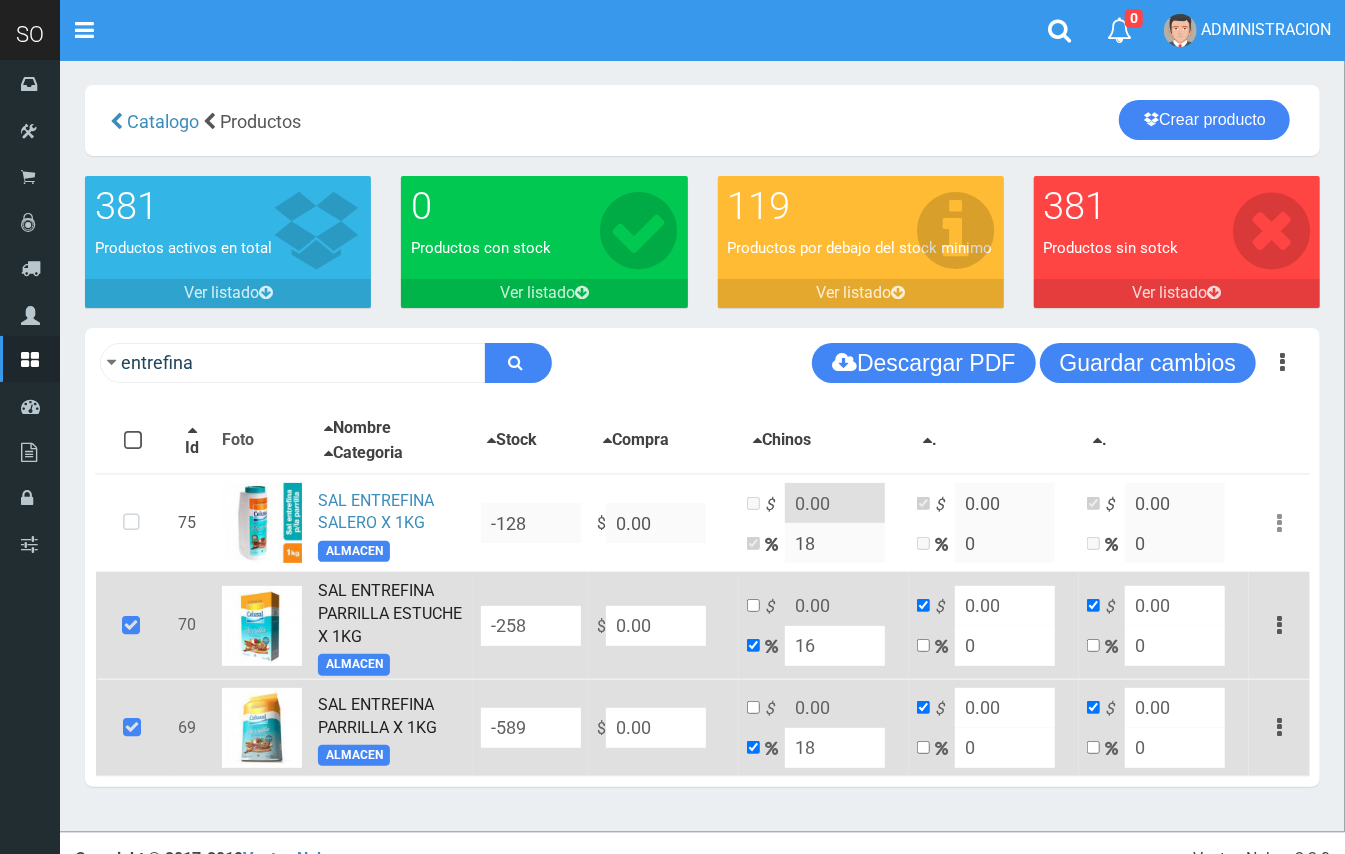 drag, startPoint x: 657, startPoint y: 721, endPoint x: 612, endPoint y: 721, distance: 45 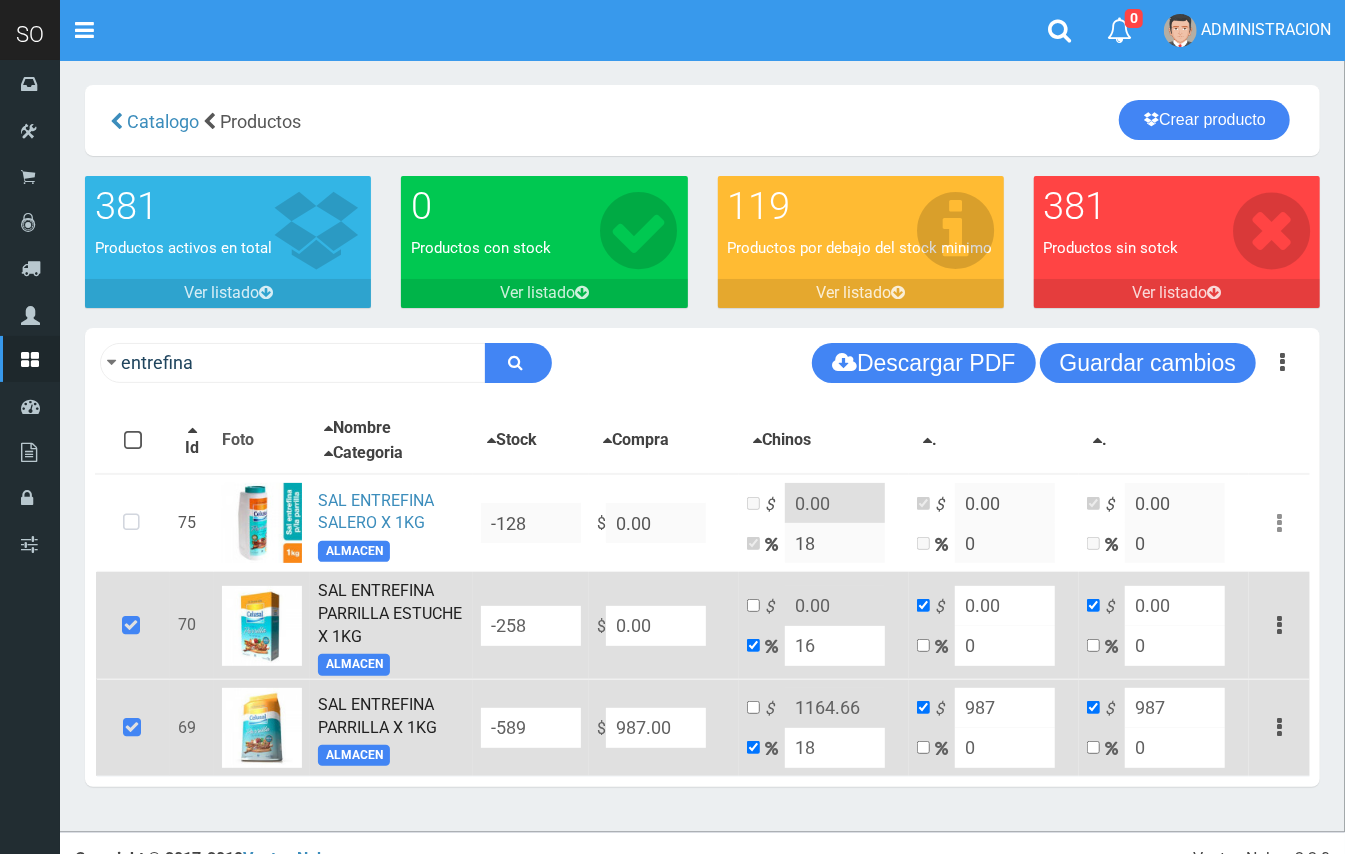 type on "987.00" 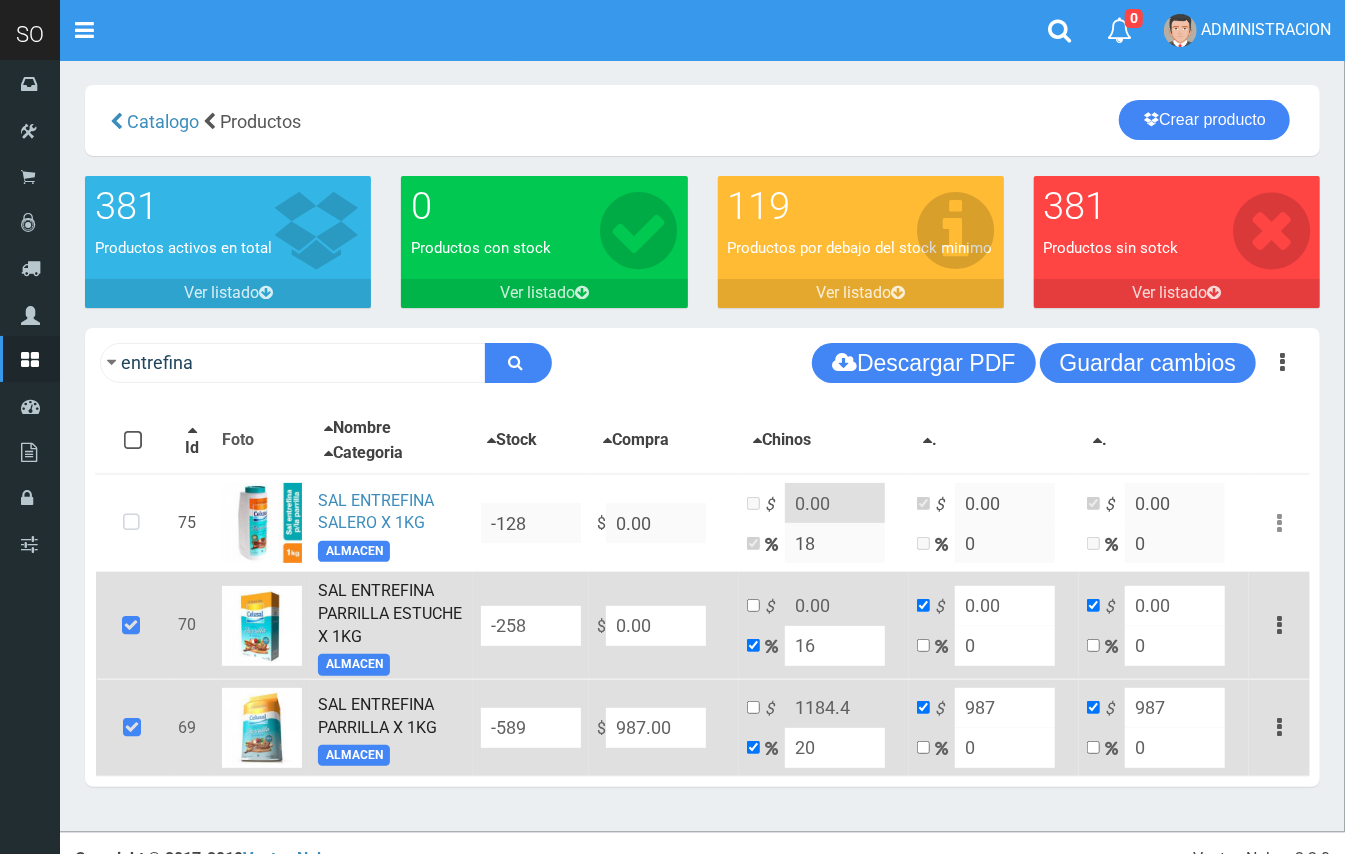 type on "20" 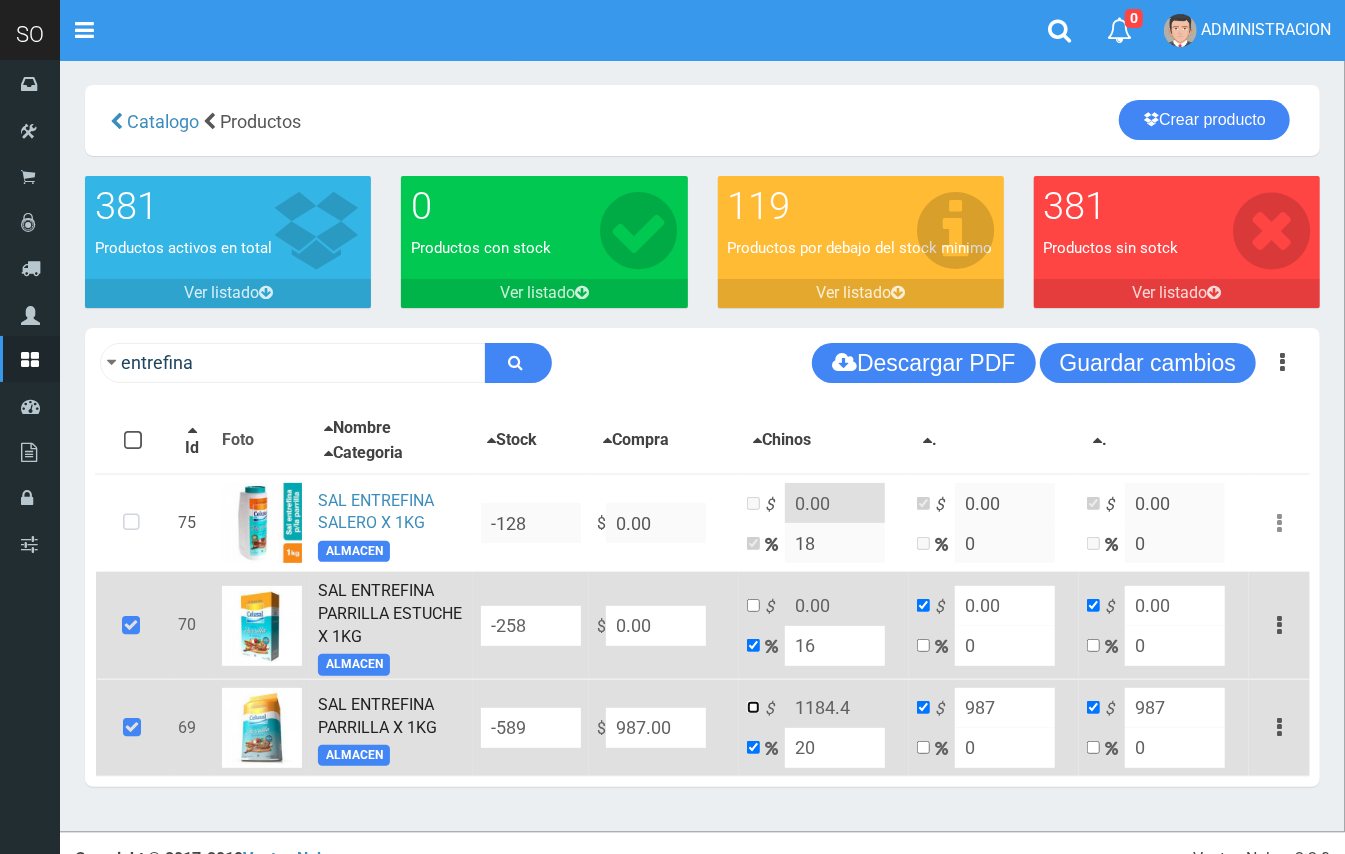 click at bounding box center [753, 605] 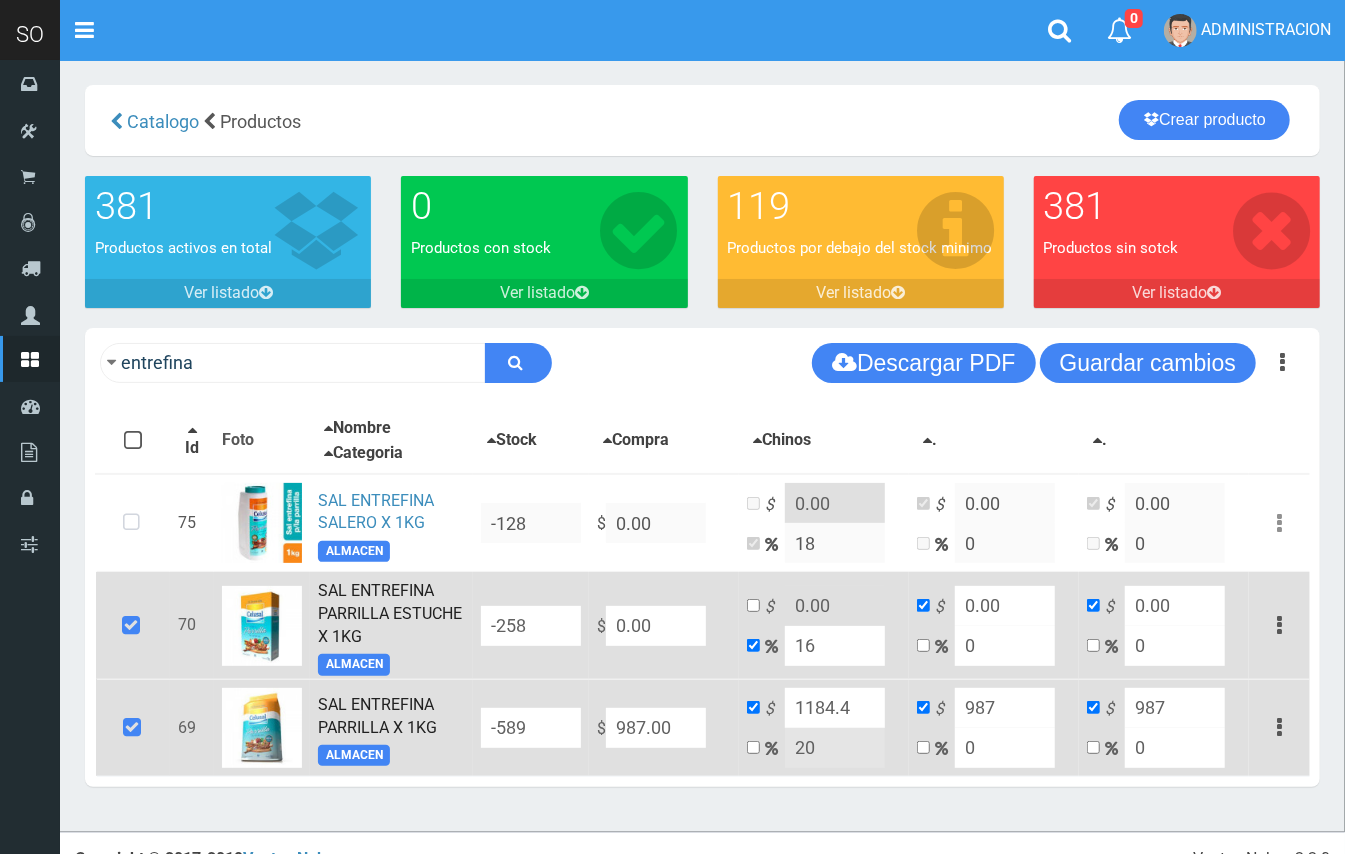 click on "1184.4" at bounding box center (835, 606) 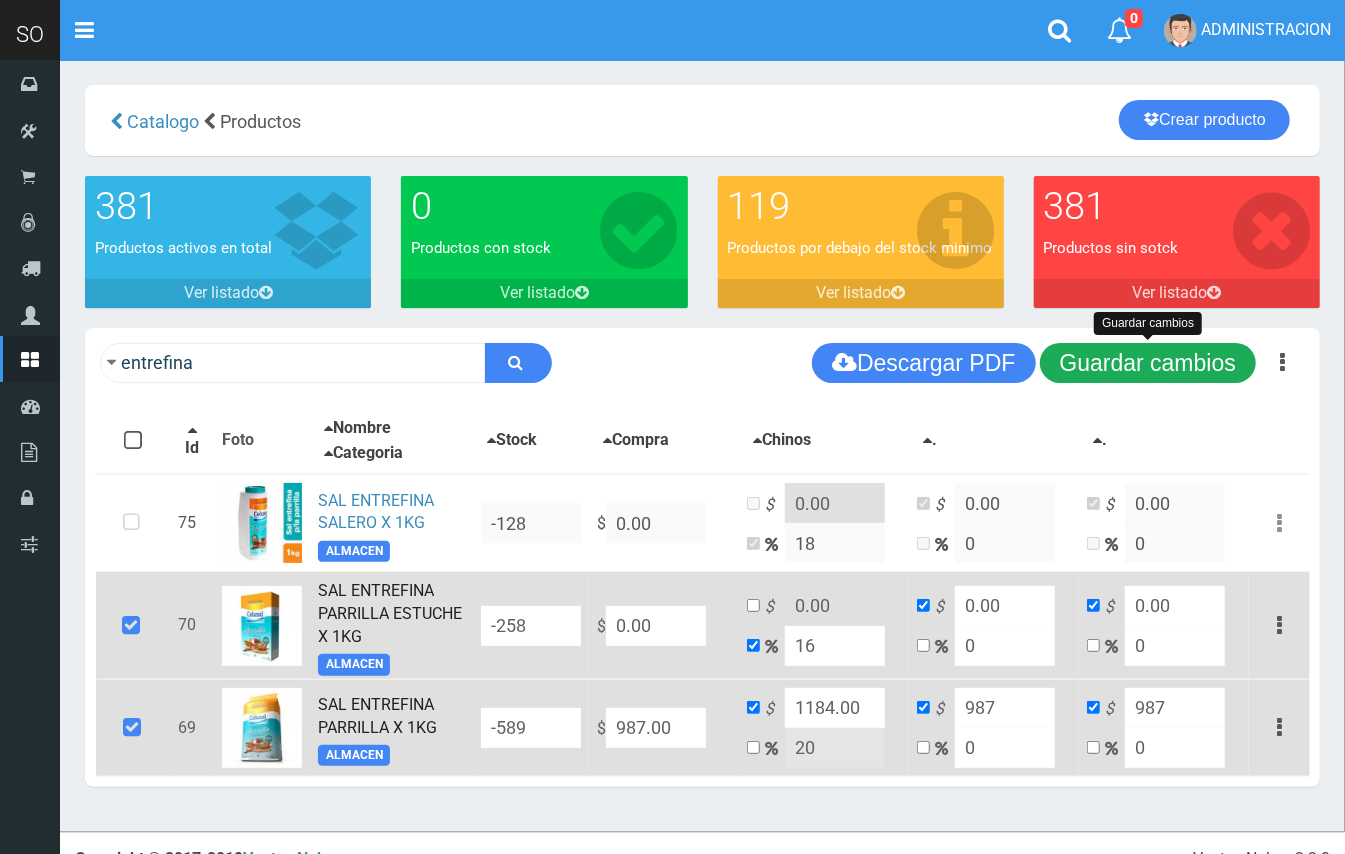 type on "1184.00" 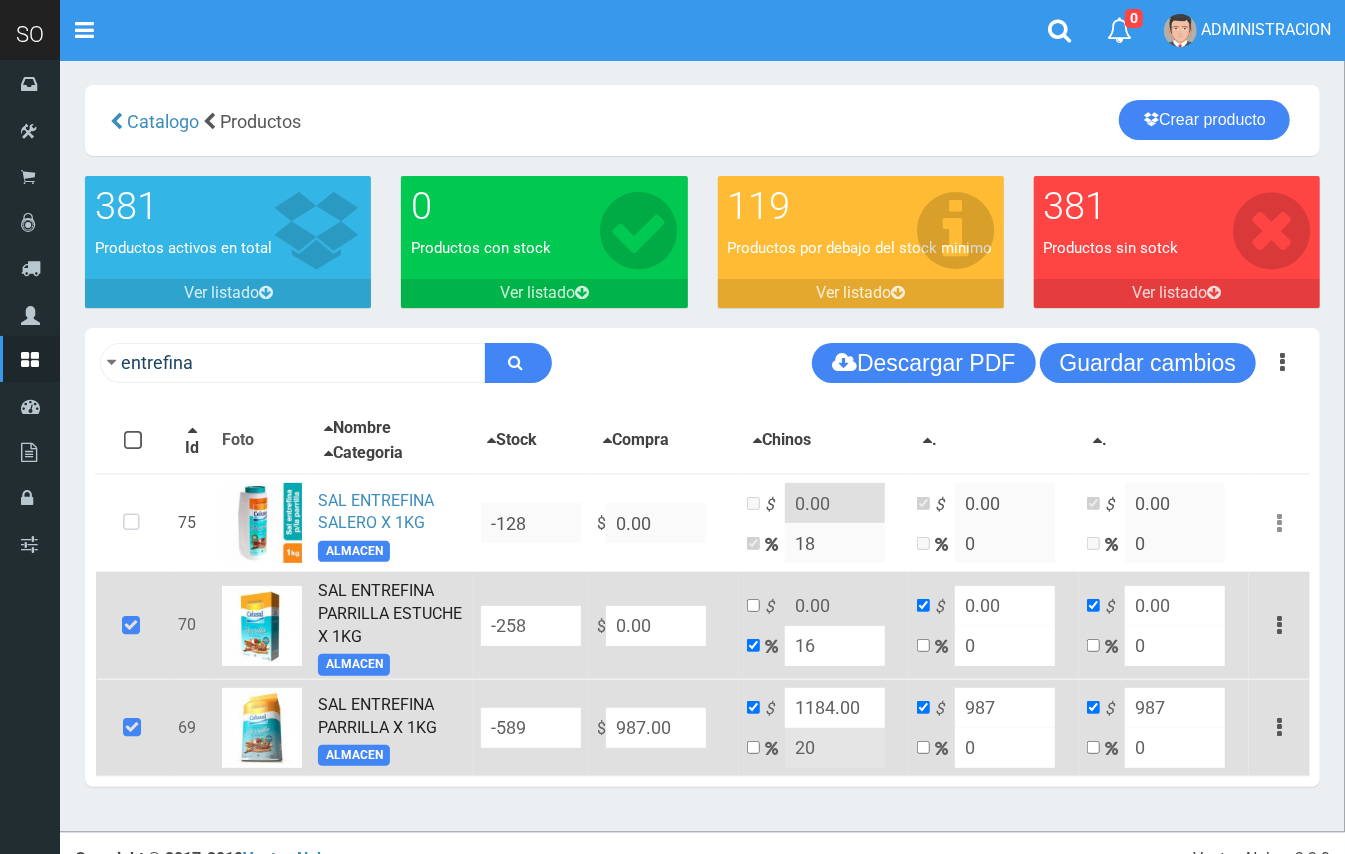 drag, startPoint x: 680, startPoint y: 625, endPoint x: 610, endPoint y: 613, distance: 71.021126 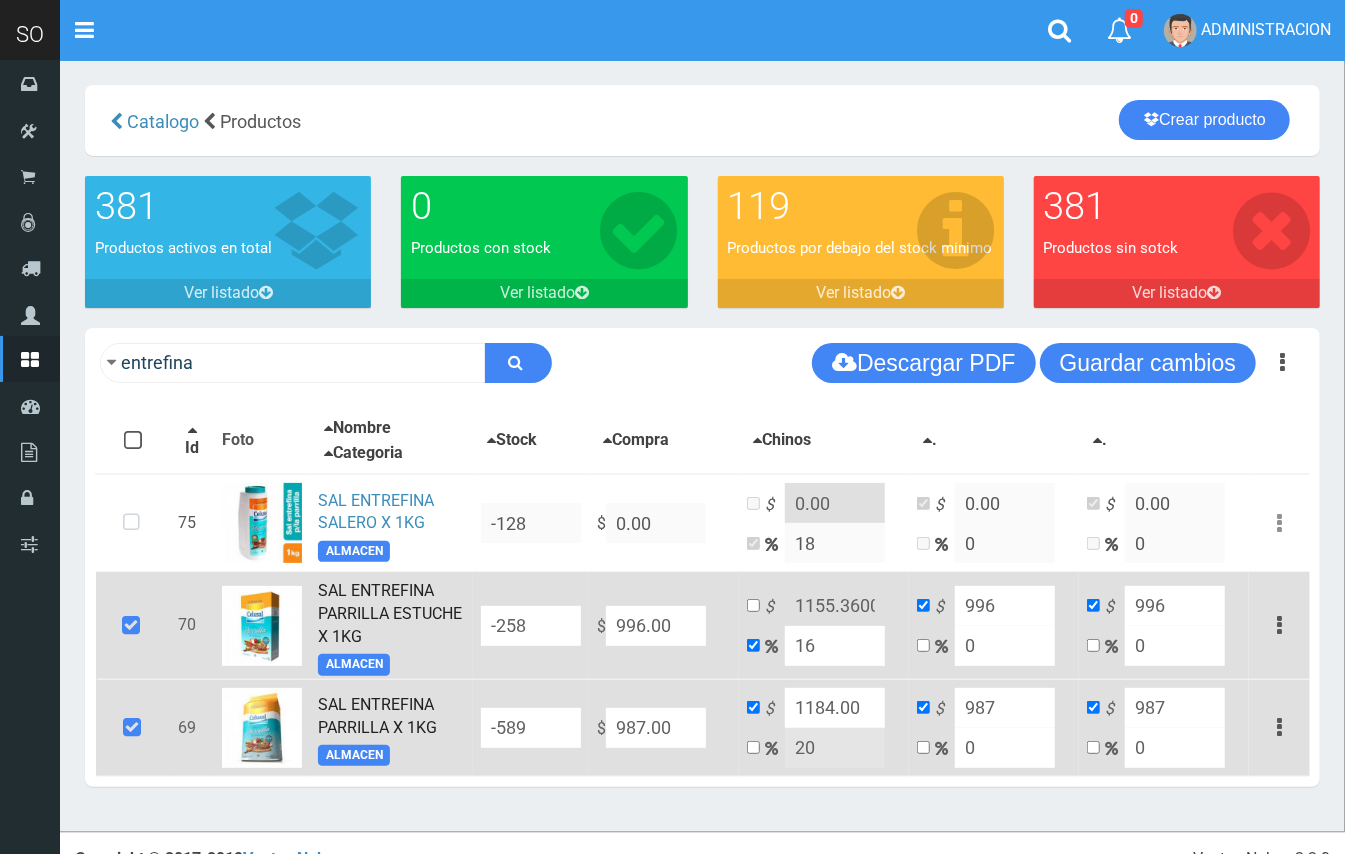 type on "996.00" 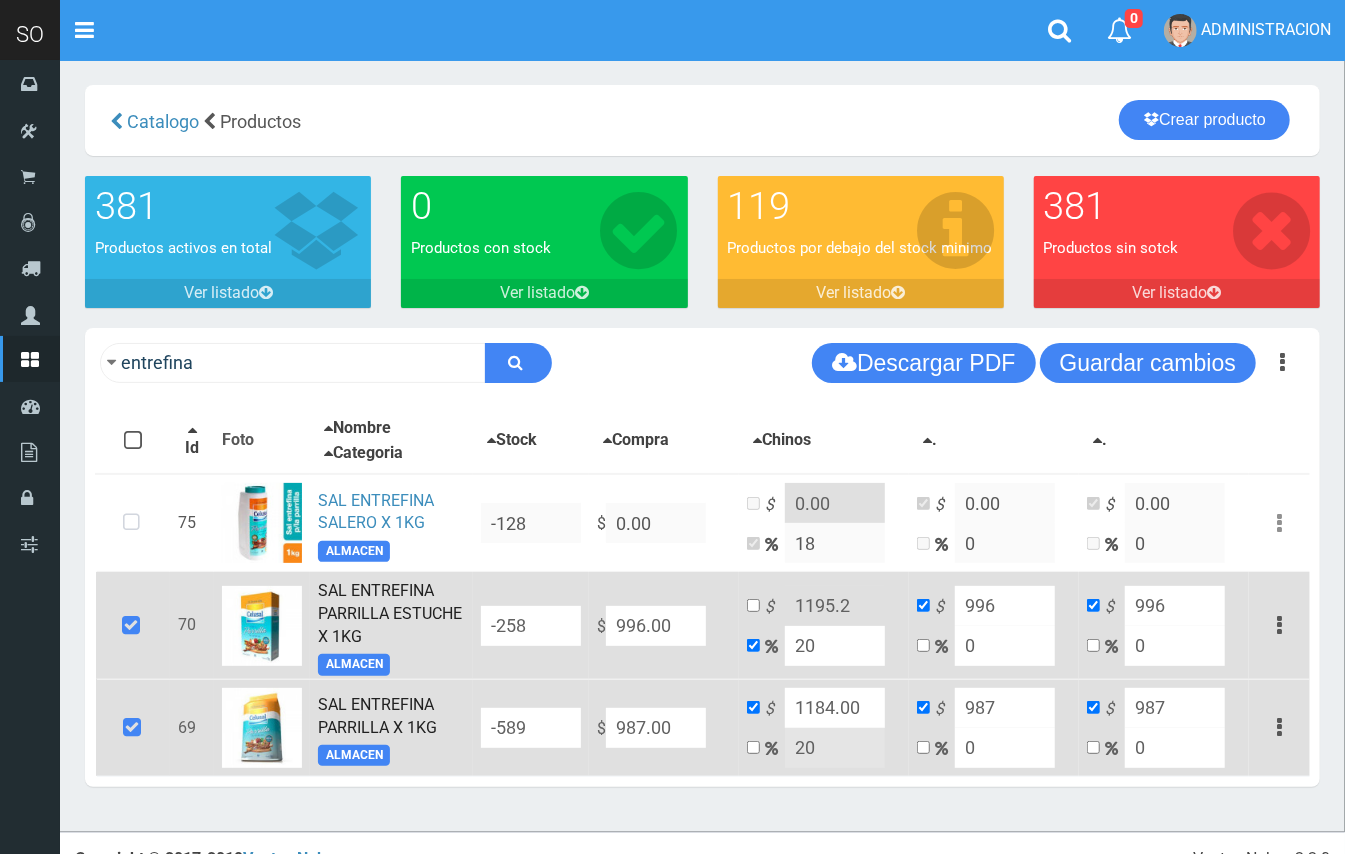 type on "20" 